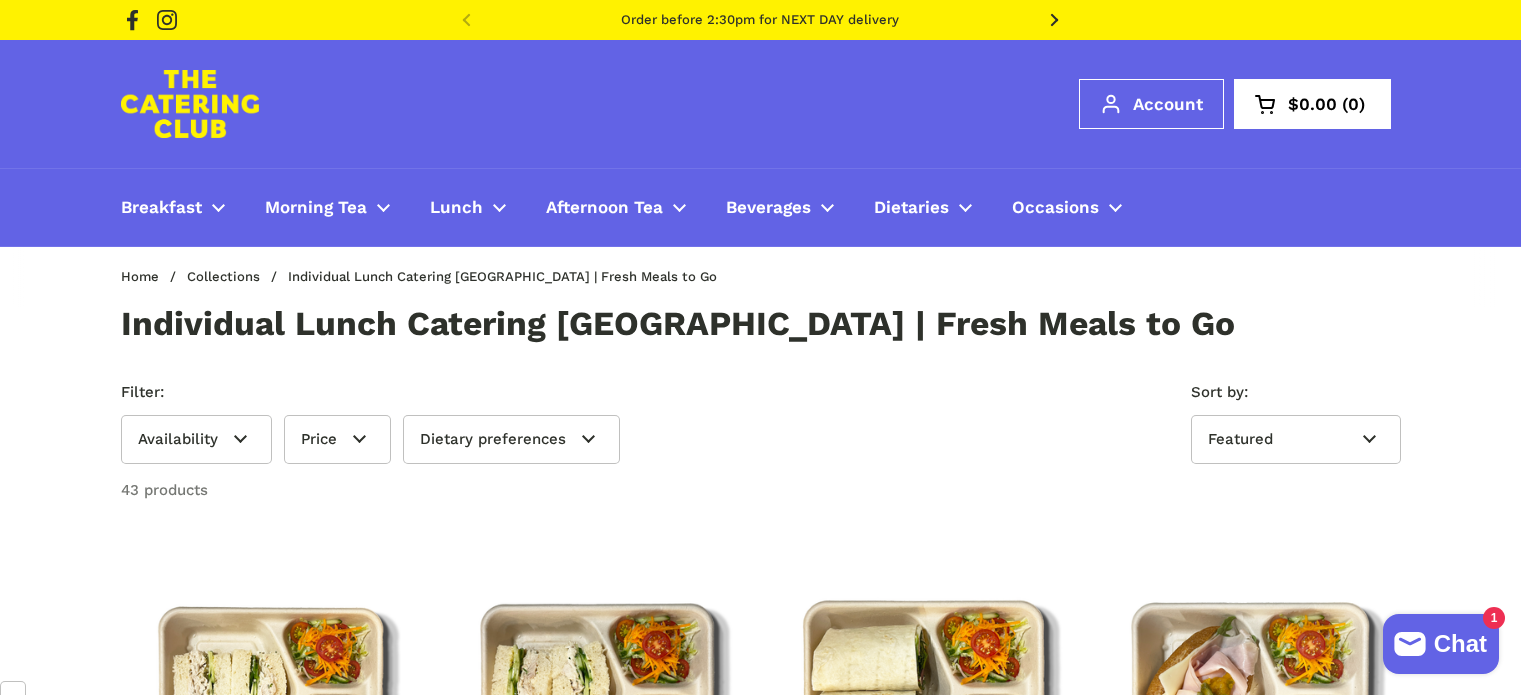 scroll, scrollTop: 0, scrollLeft: 0, axis: both 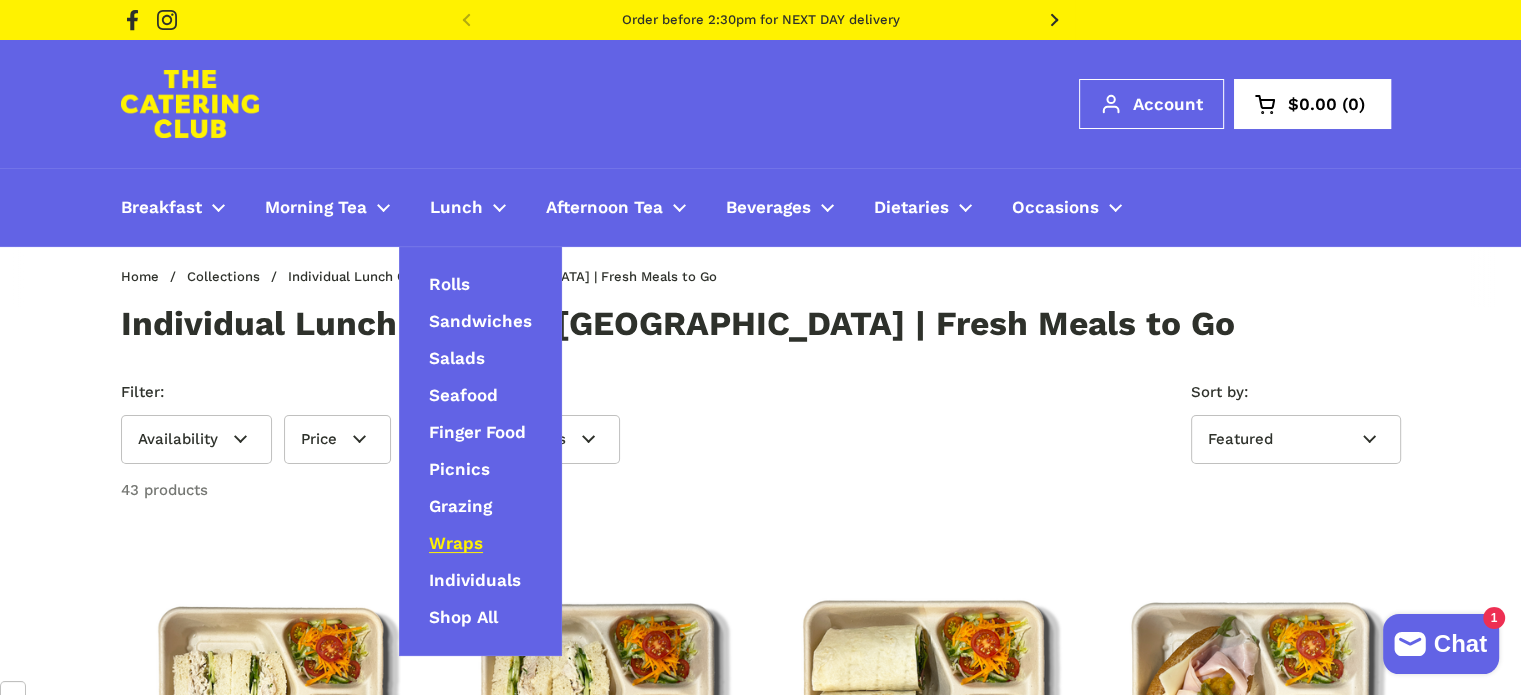 click on "Wraps" at bounding box center (456, 544) 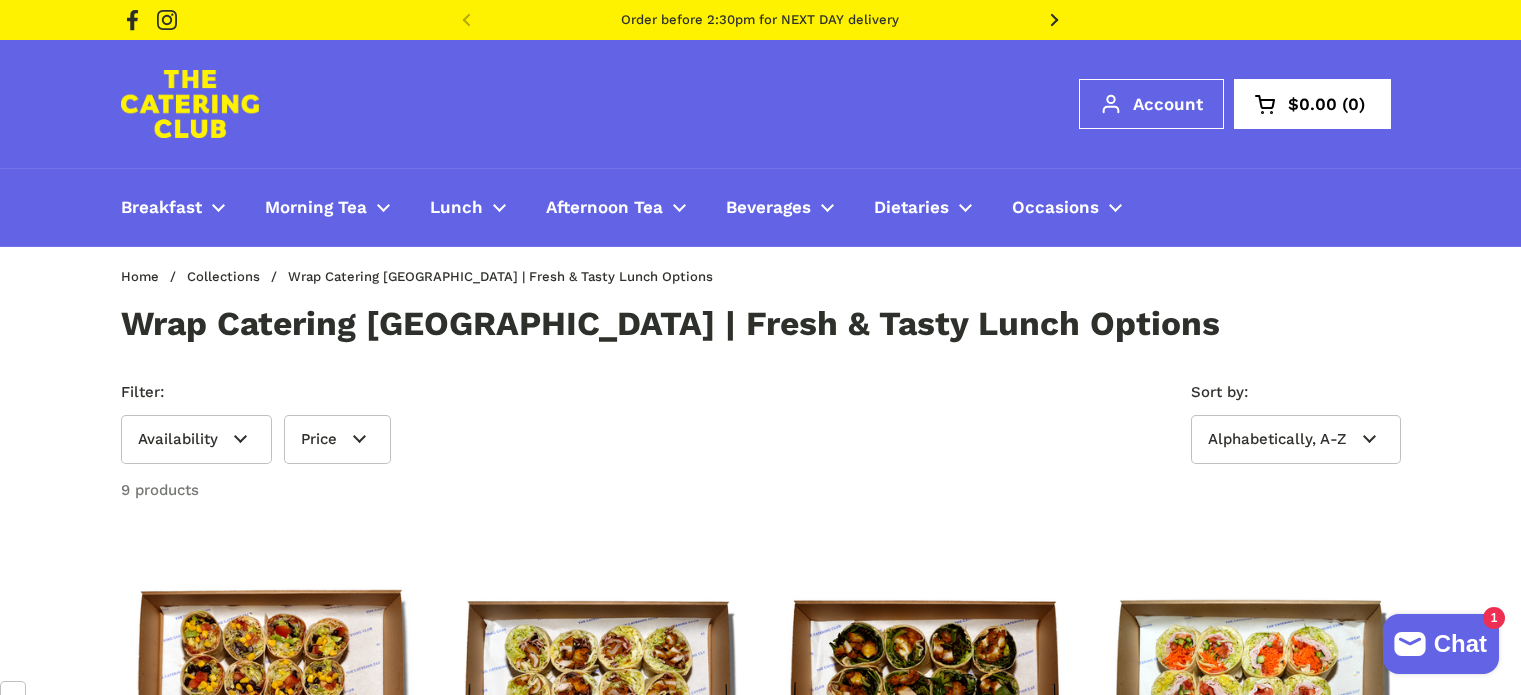 scroll, scrollTop: 1200, scrollLeft: 0, axis: vertical 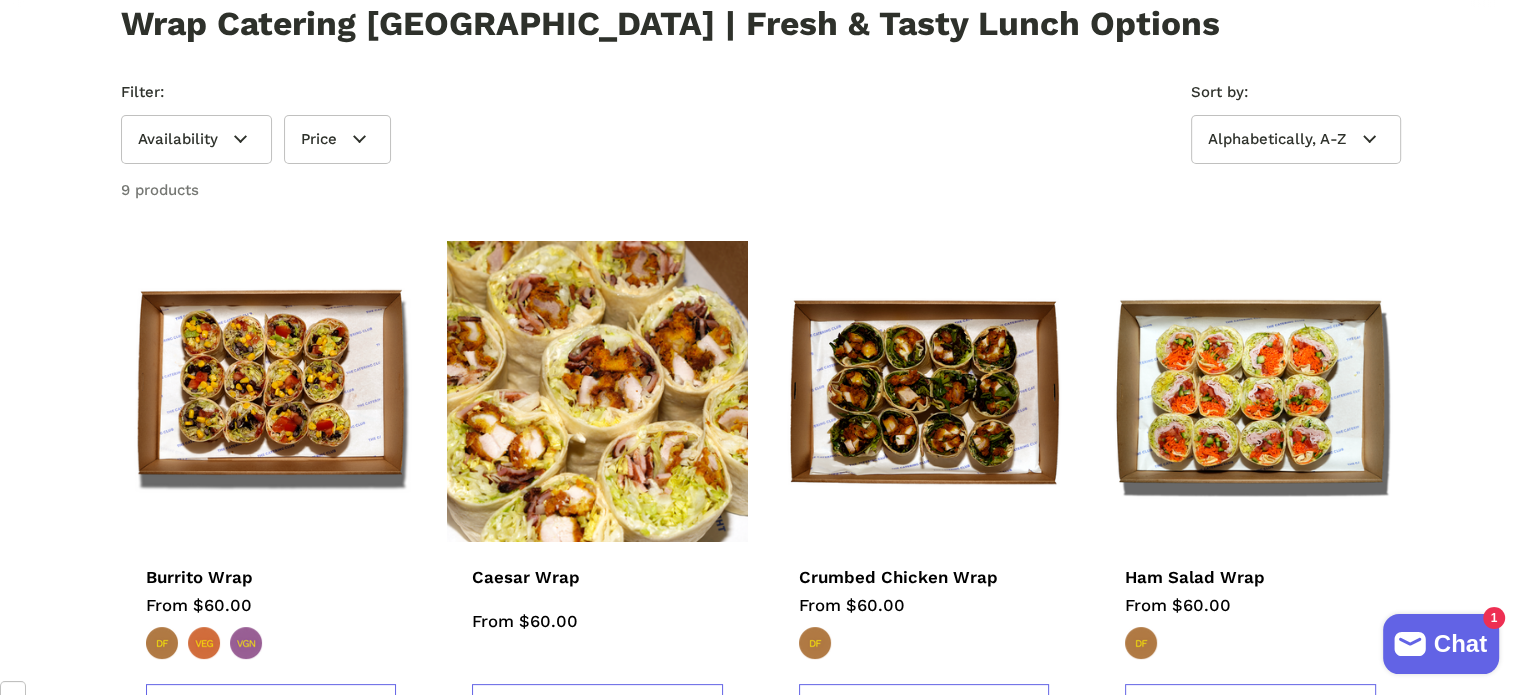 click at bounding box center [597, 391] 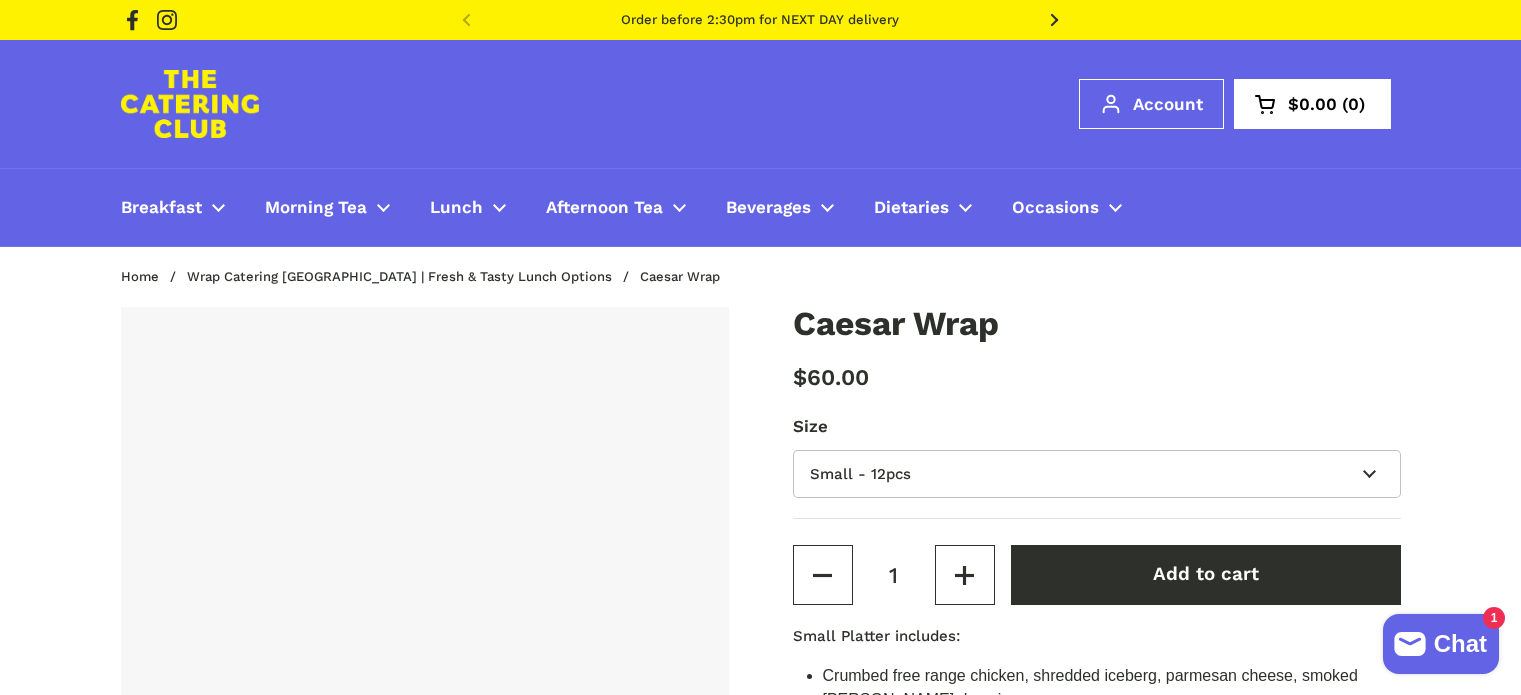 scroll, scrollTop: 300, scrollLeft: 0, axis: vertical 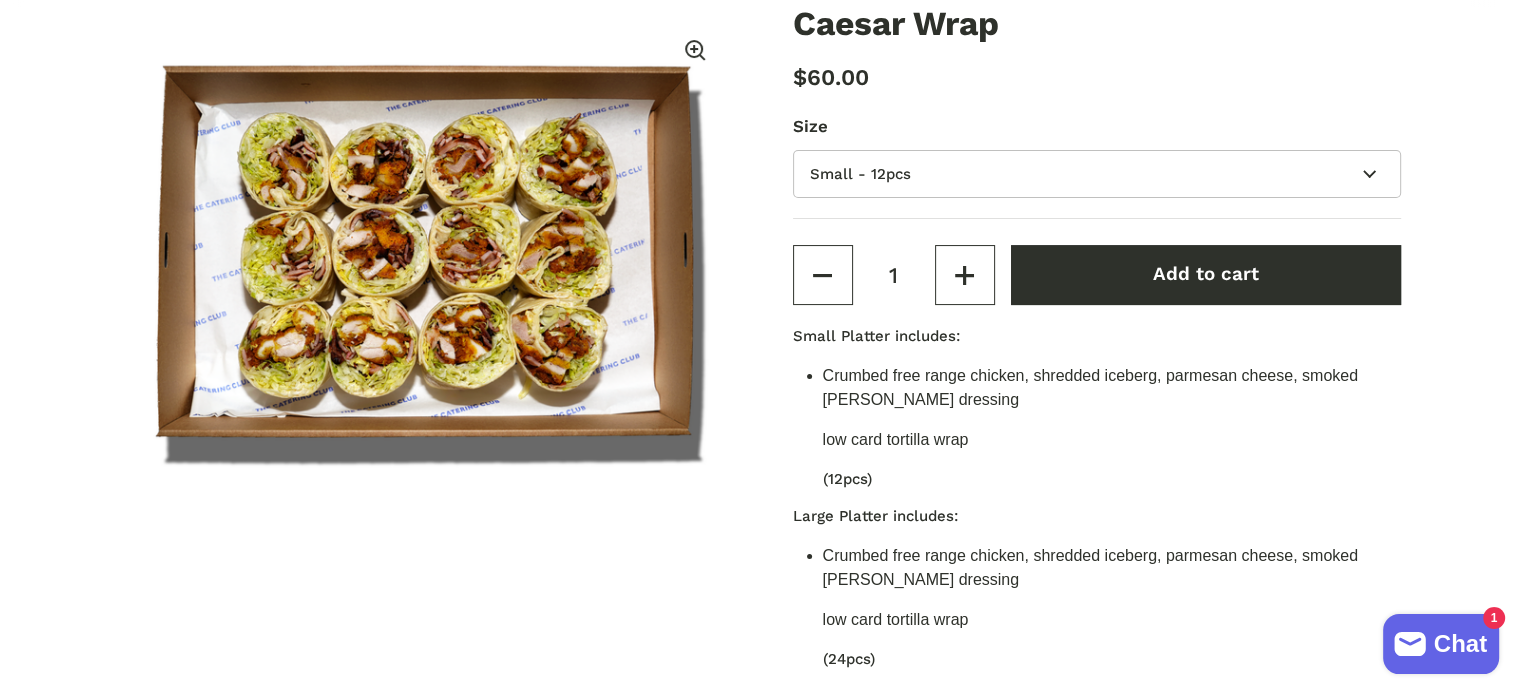 type 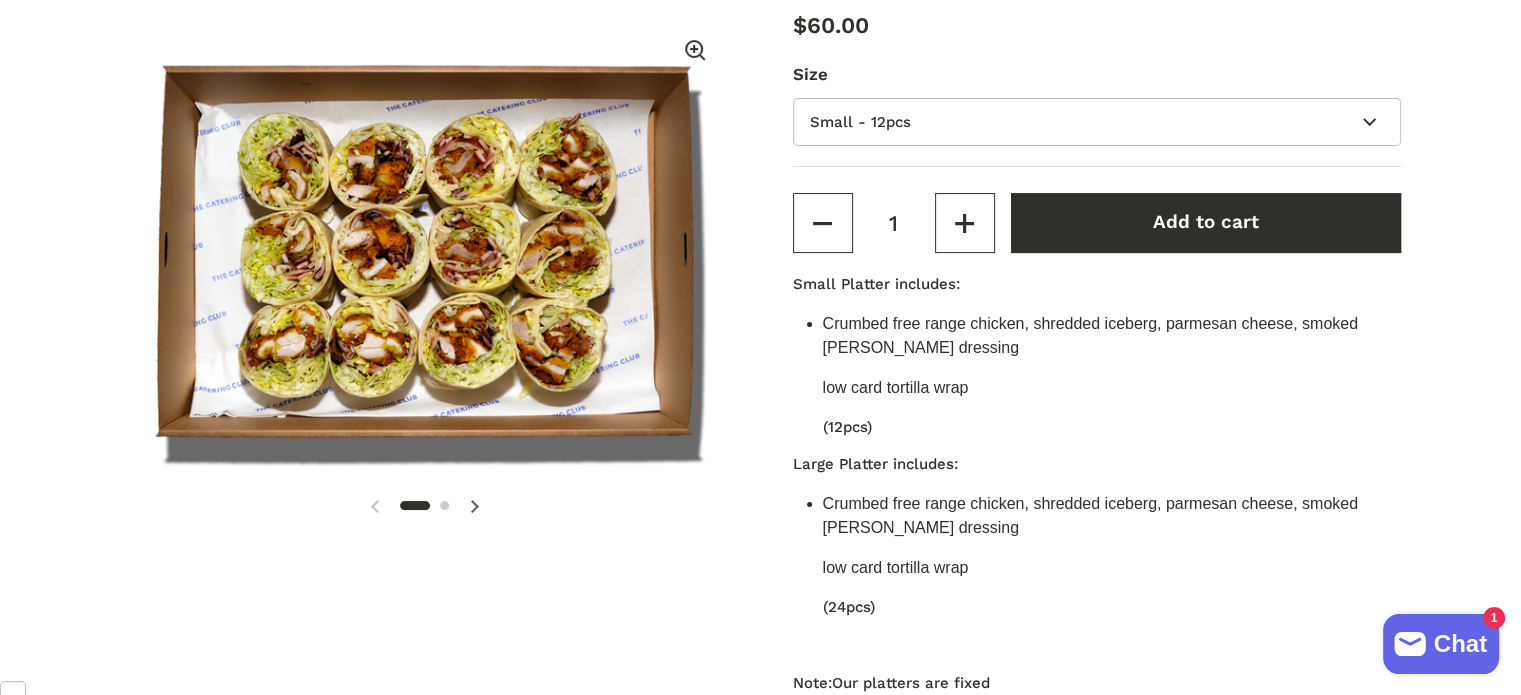 scroll, scrollTop: 487, scrollLeft: 0, axis: vertical 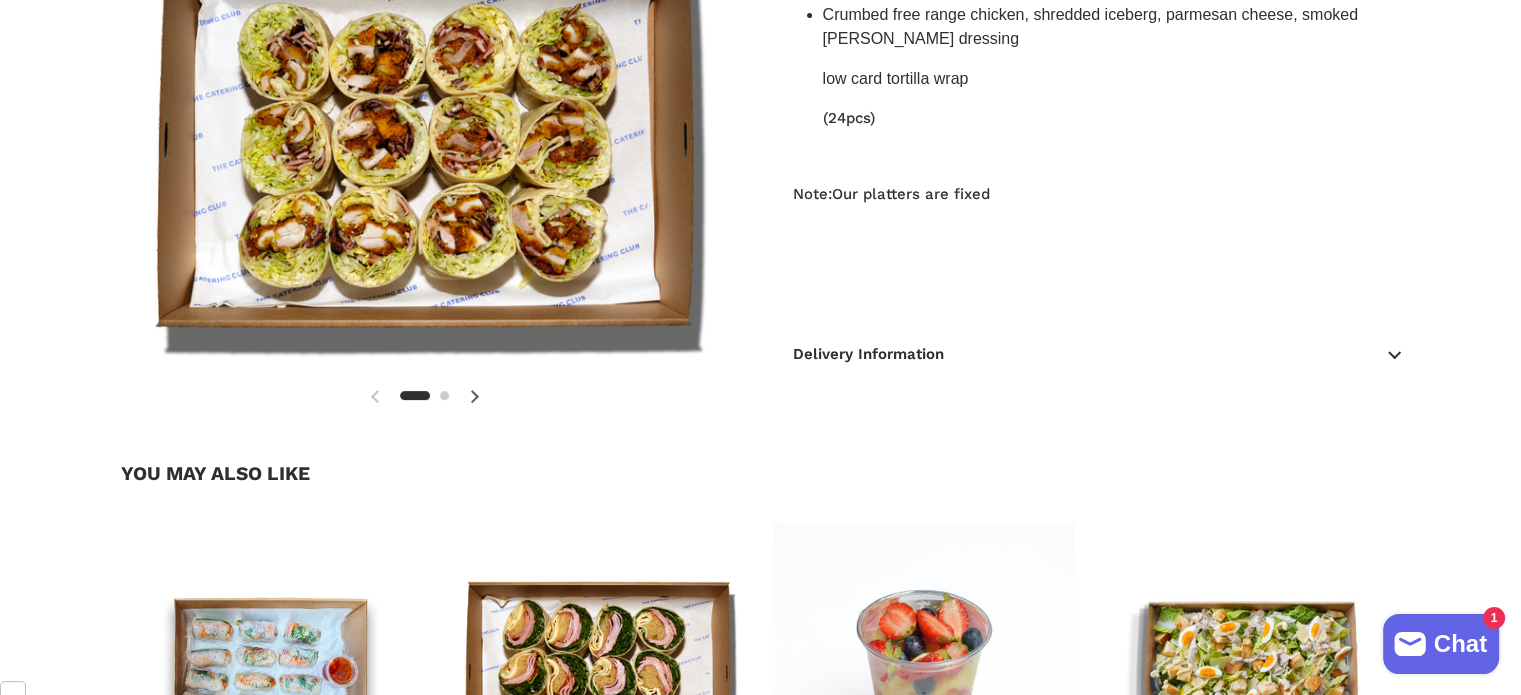 type 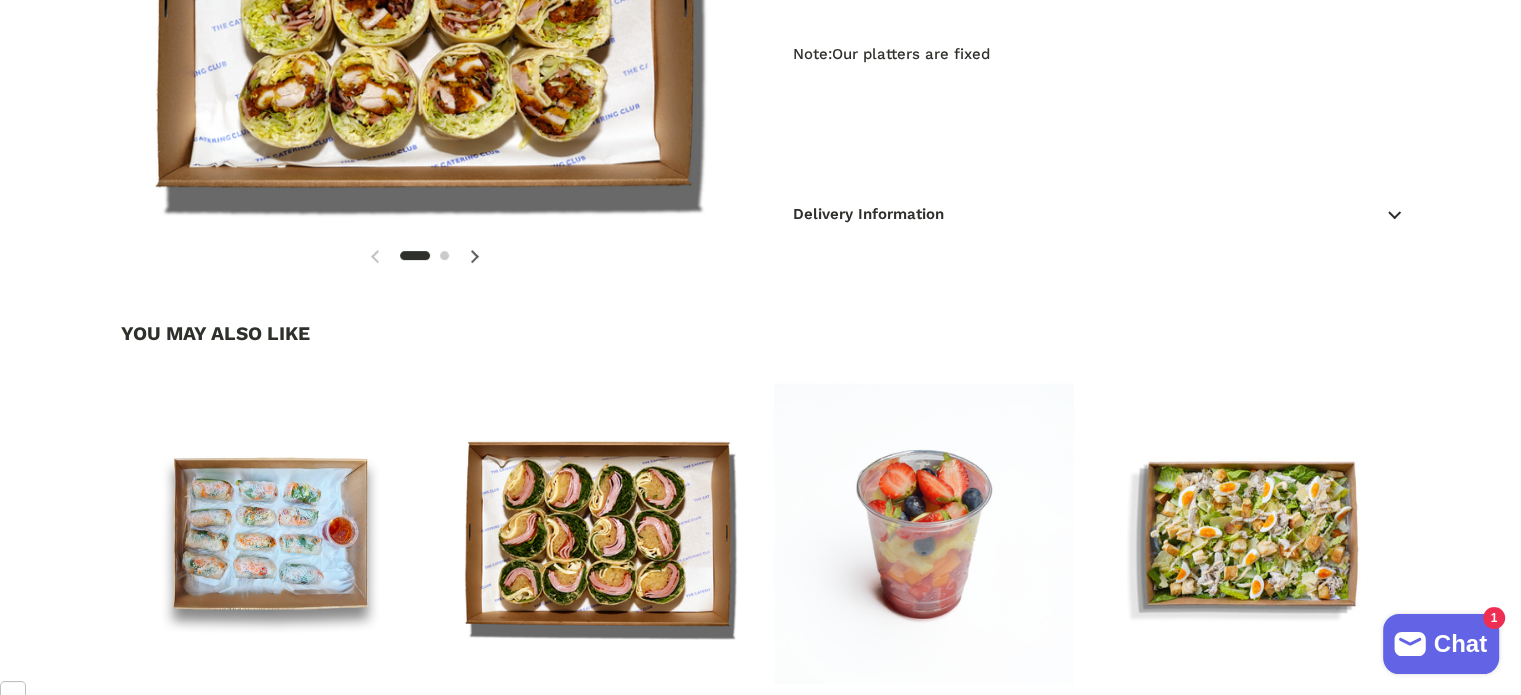 scroll, scrollTop: 1000, scrollLeft: 0, axis: vertical 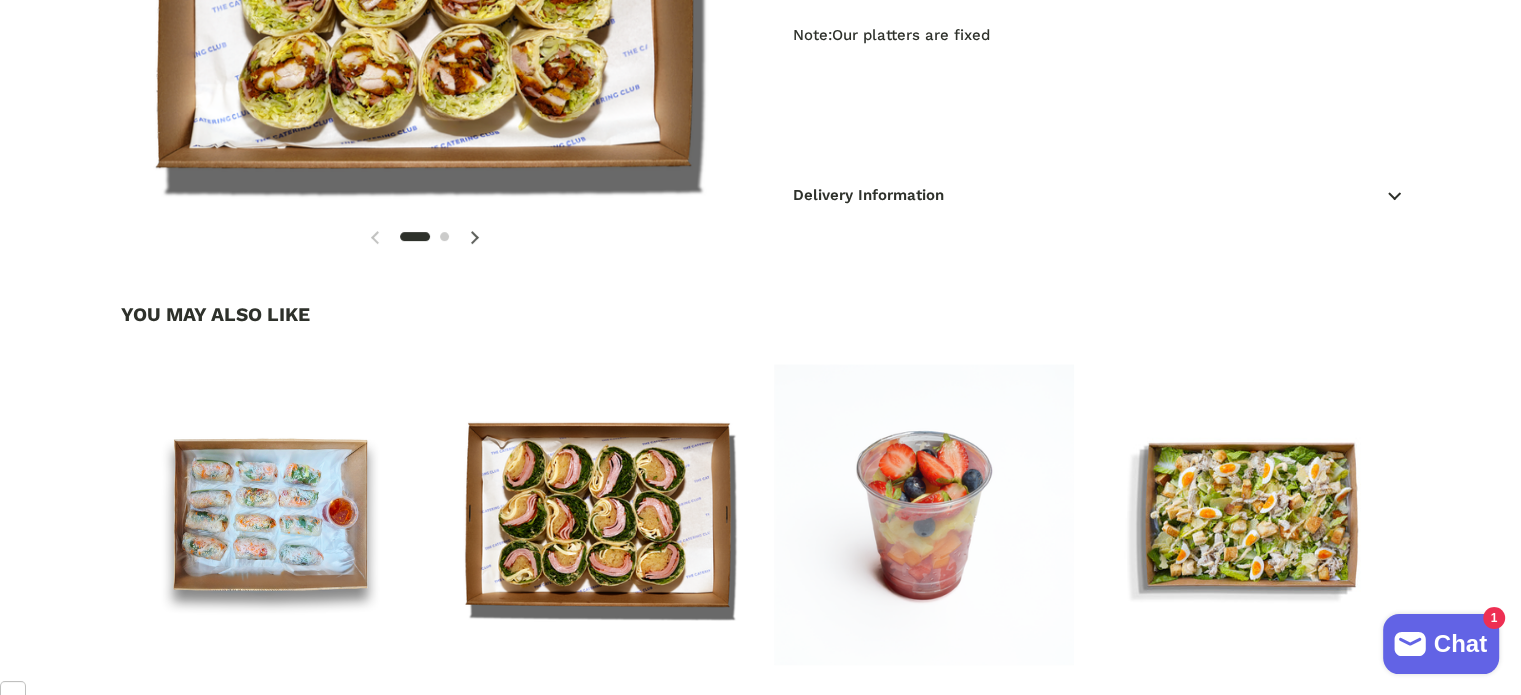 click on "1  /  2
Caesar  Wrap $60.00
Size
Small - 12pcs
Large - 24pcs
Quantity
1
Add to cart
Small Platter includes:
Crumbed free range chicken, shredded iceberg, parmesan cheese, smoked bacon, Caesar dressing
low card tortilla wrap
(12pcs)
Large Platter includes:
low card tortilla wrap
(24pcs)
Note:" at bounding box center [761, -224] 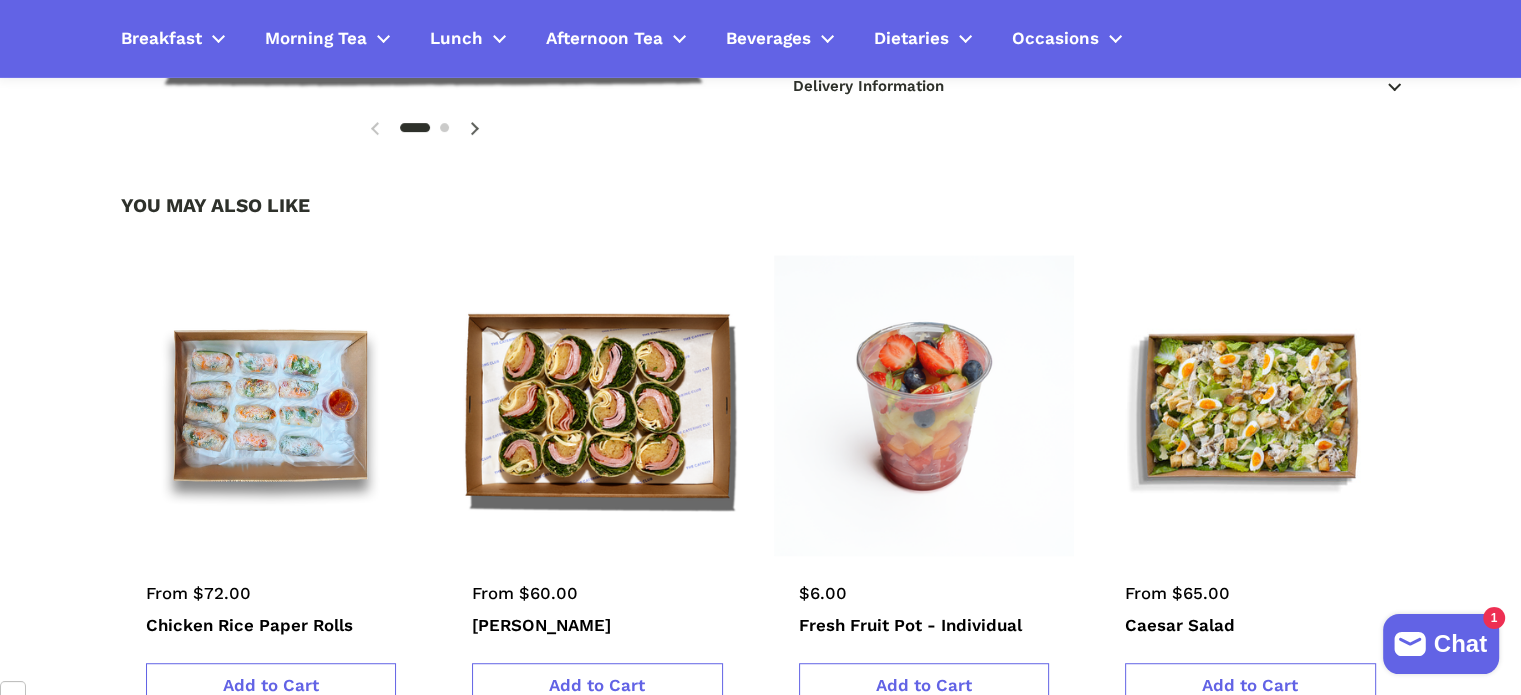 scroll, scrollTop: 1000, scrollLeft: 0, axis: vertical 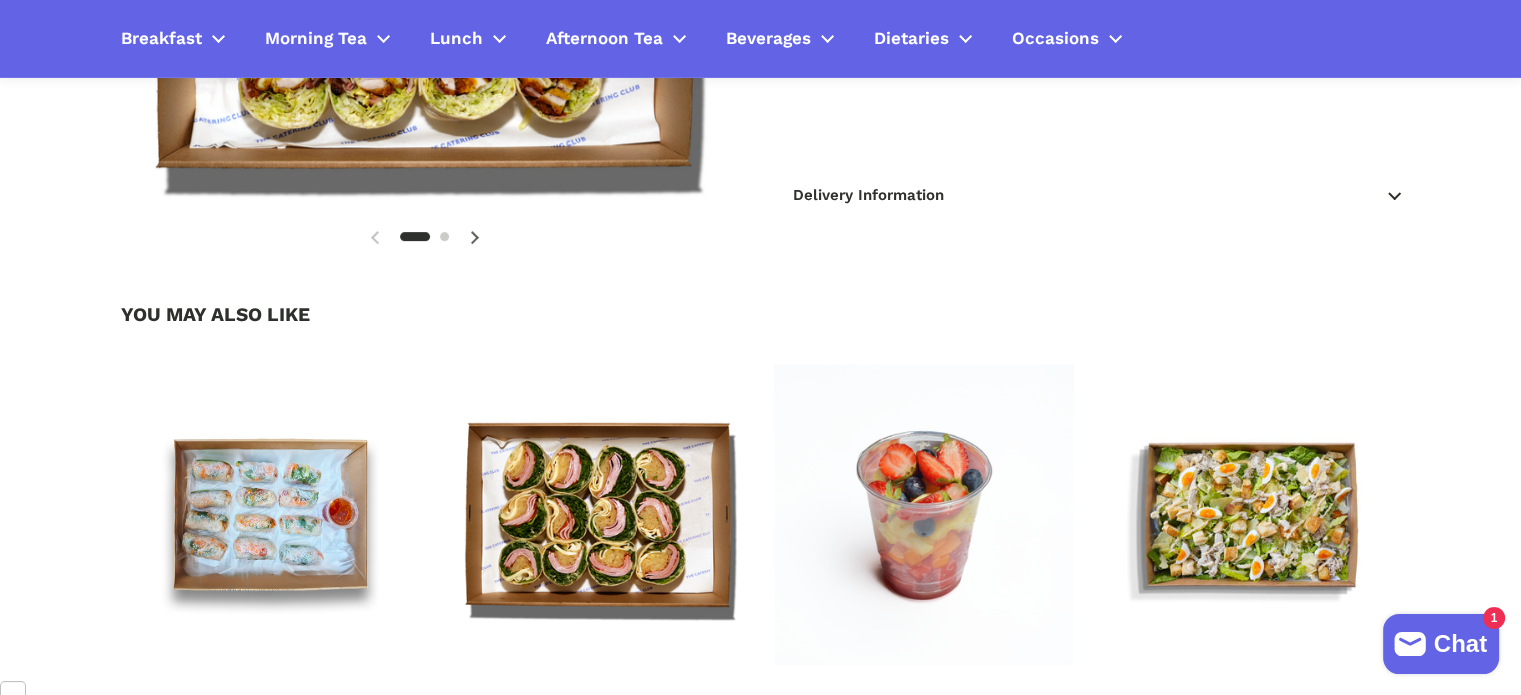 click 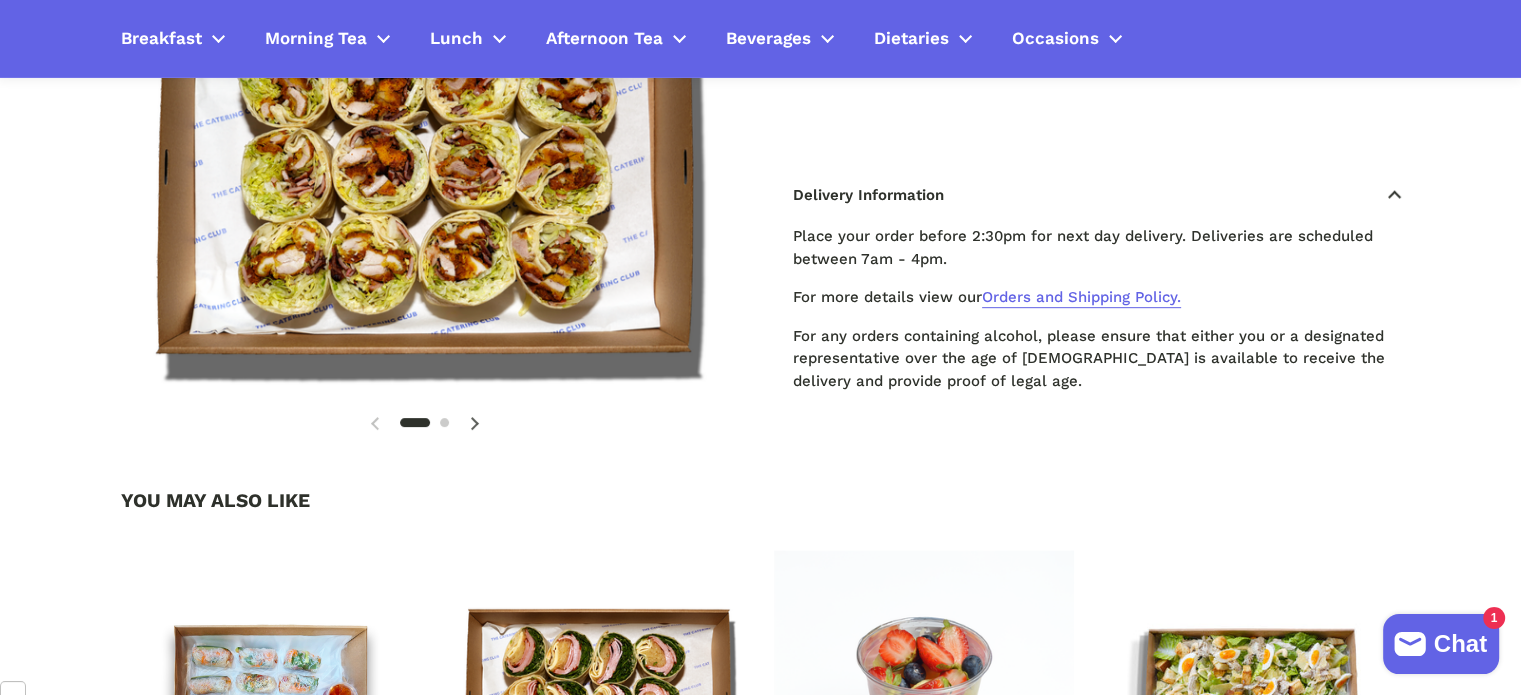 click on "Orders and Shipping Policy." at bounding box center [1081, 298] 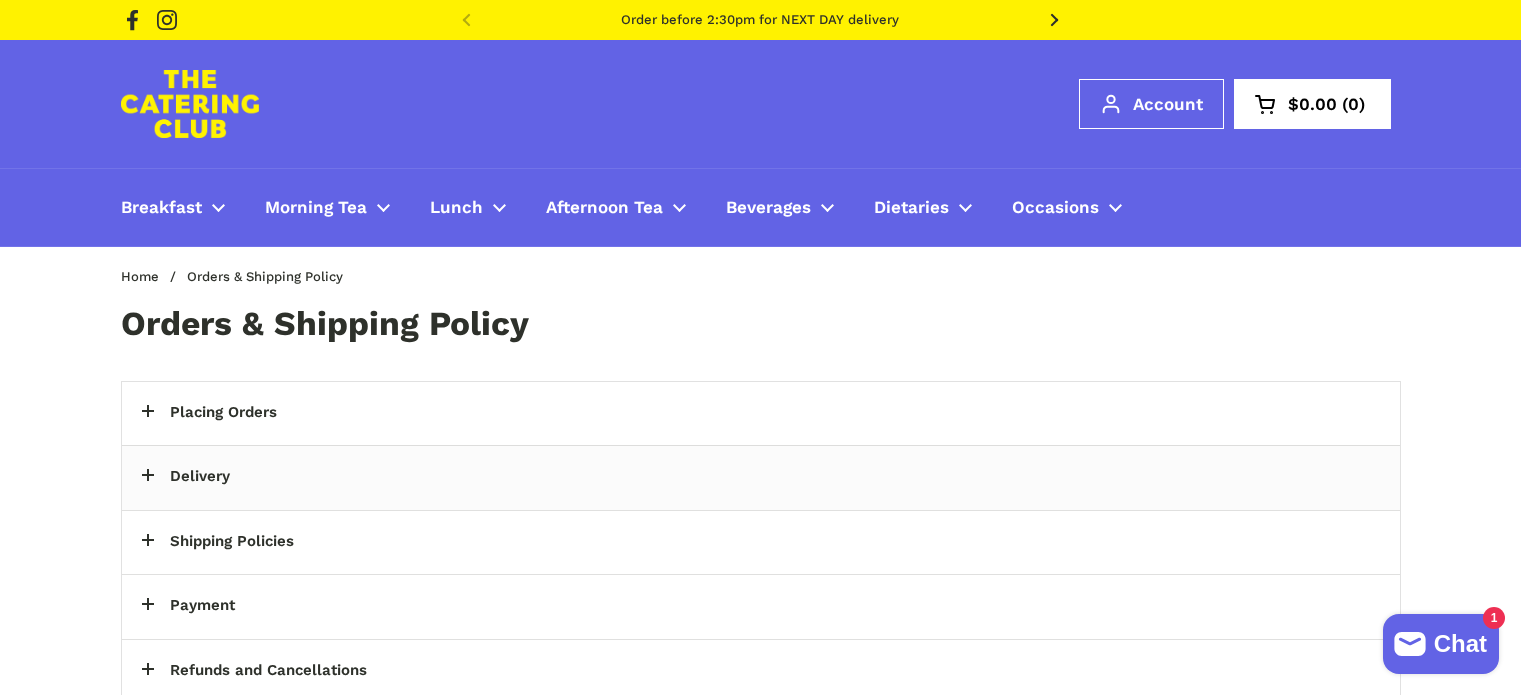 scroll, scrollTop: 0, scrollLeft: 0, axis: both 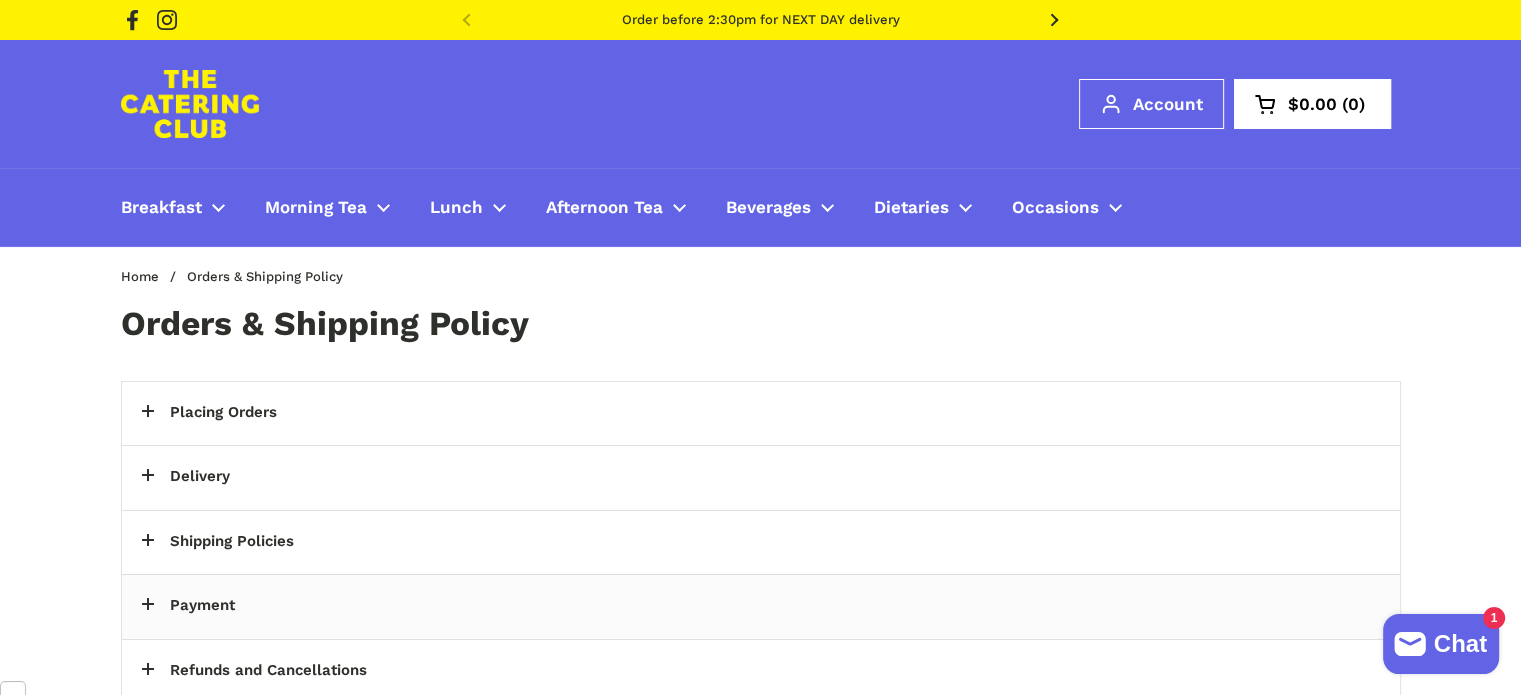 click 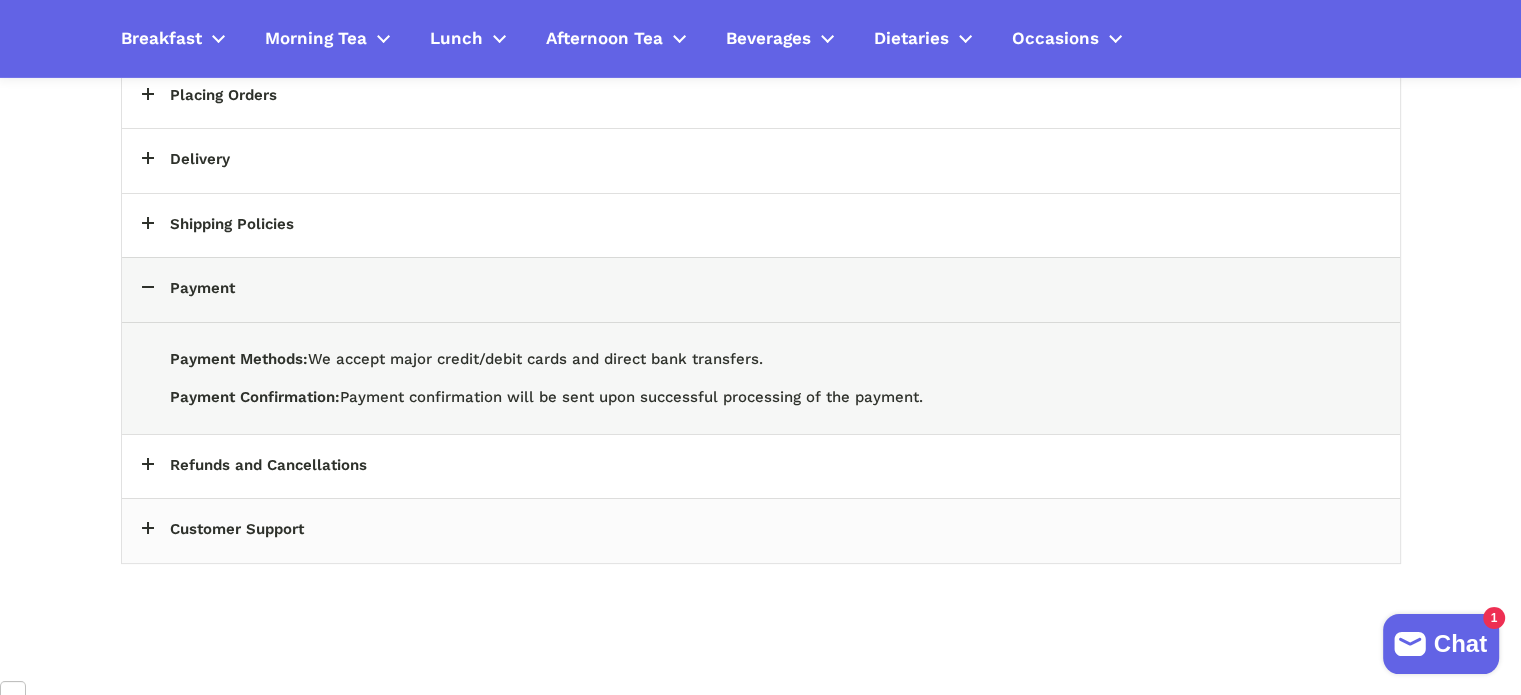 scroll, scrollTop: 300, scrollLeft: 0, axis: vertical 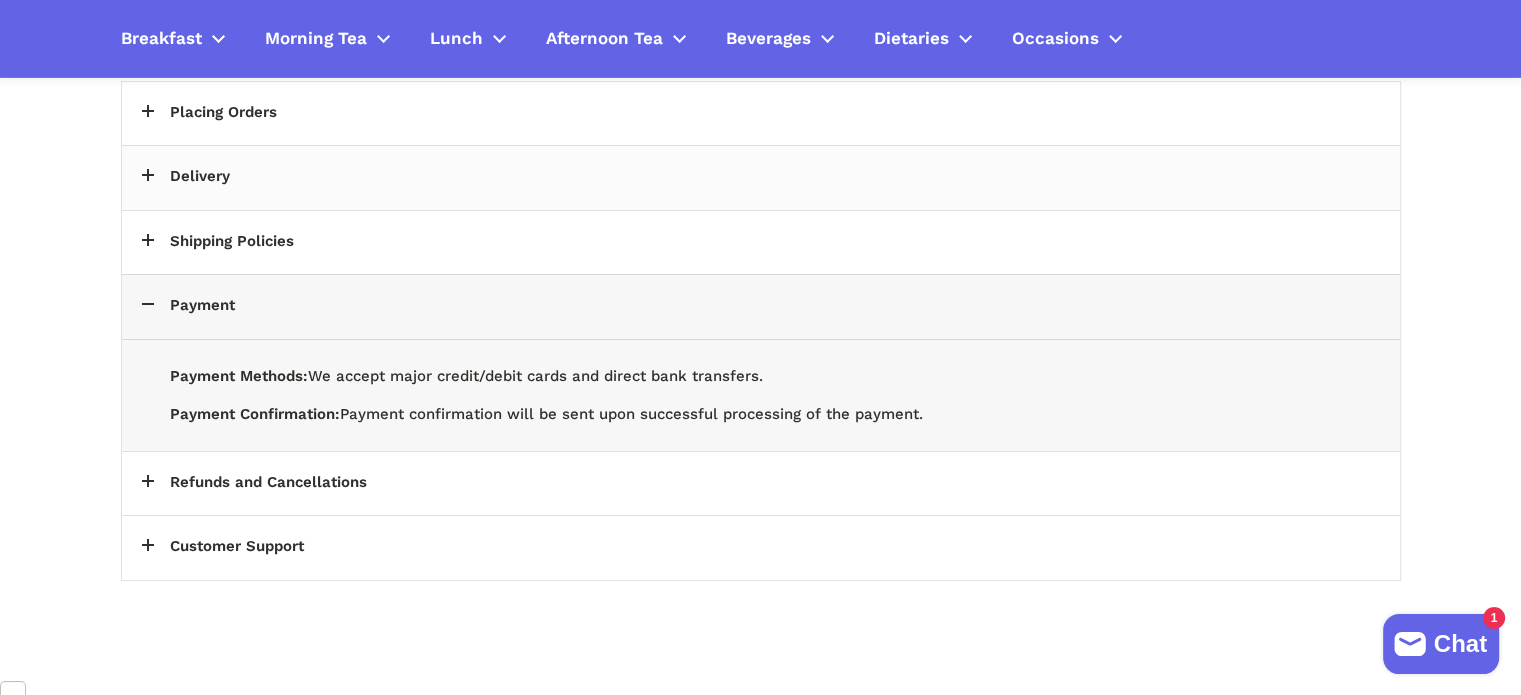 click 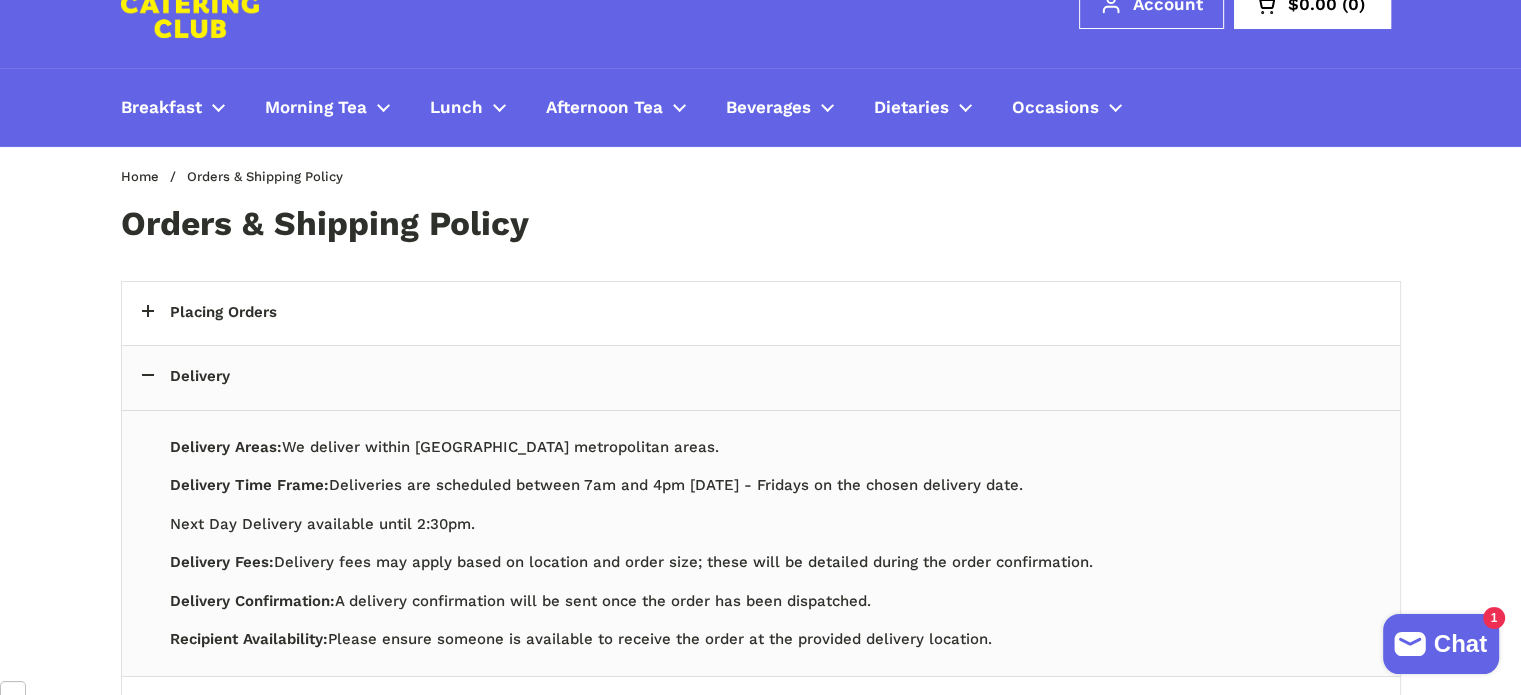 scroll, scrollTop: 0, scrollLeft: 0, axis: both 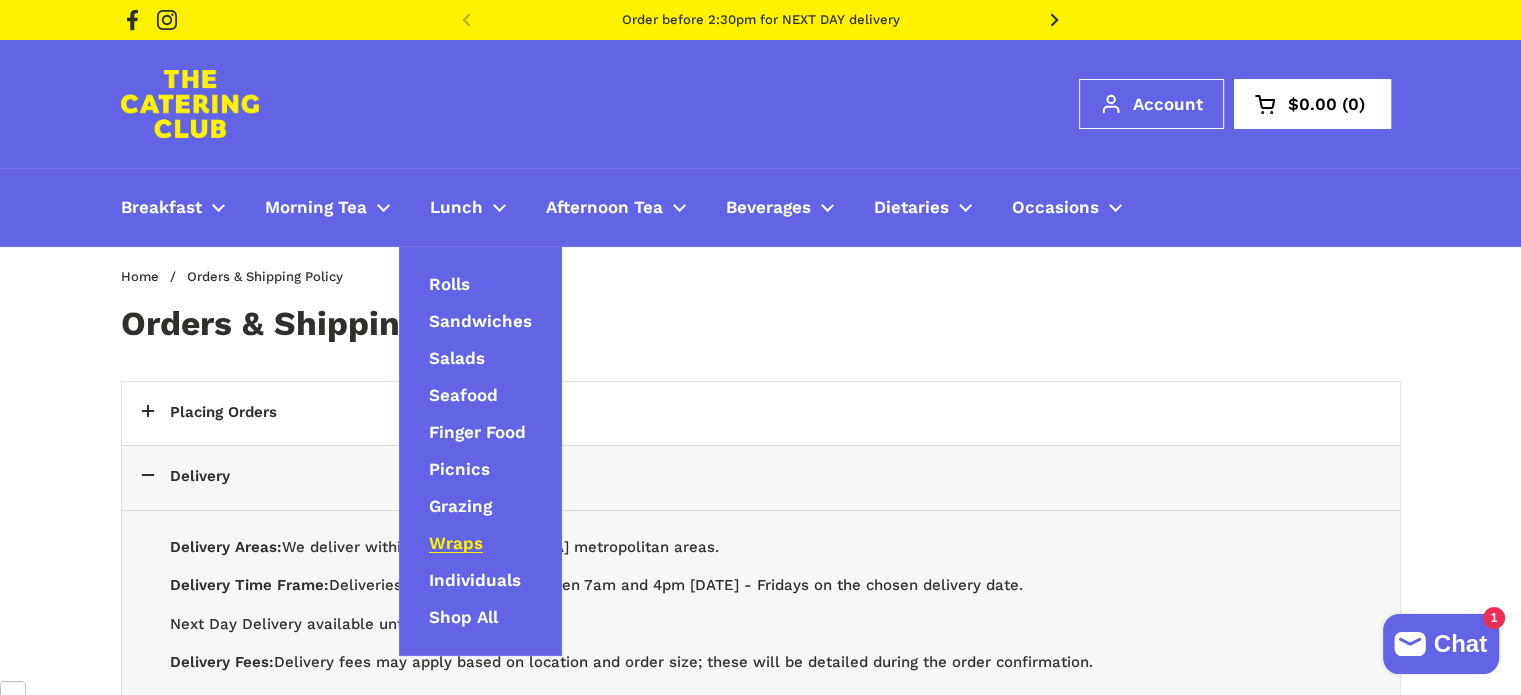 click on "Wraps" at bounding box center [456, 544] 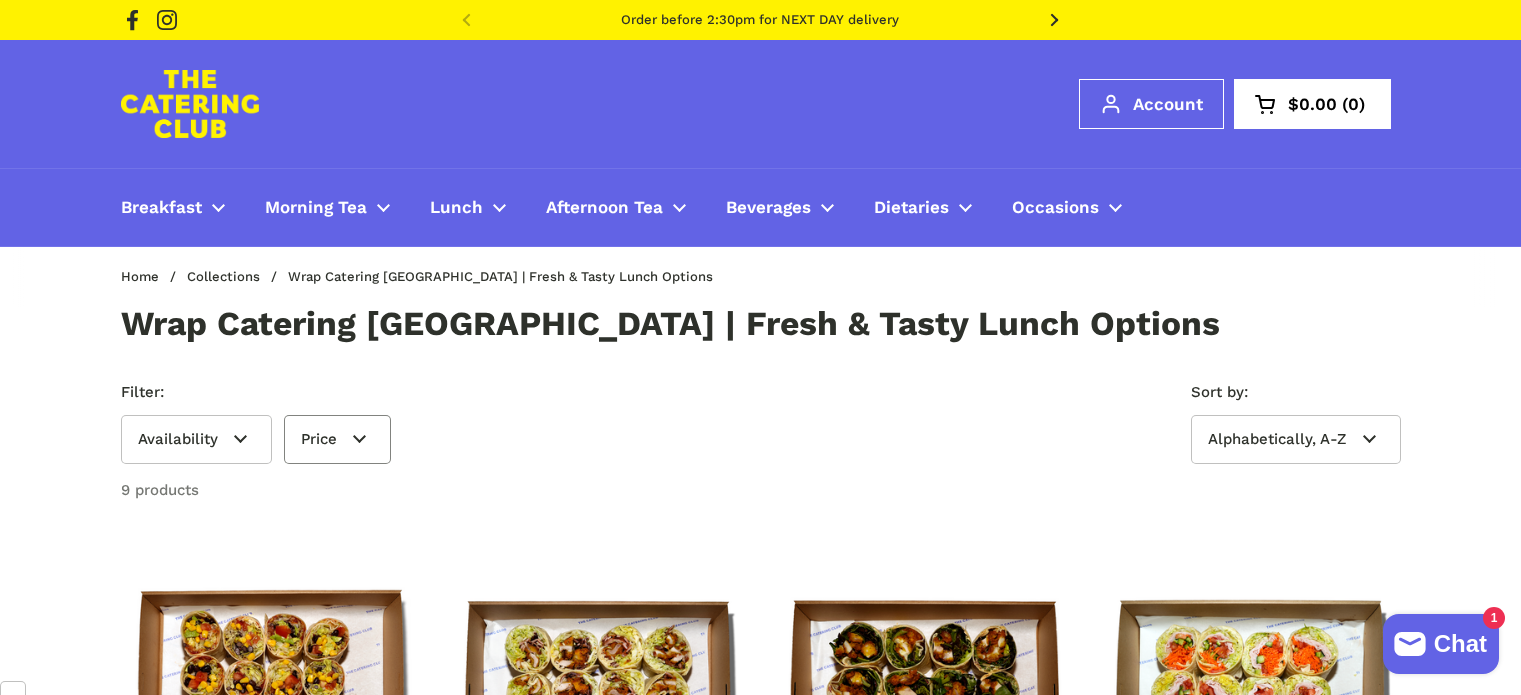 scroll, scrollTop: 0, scrollLeft: 0, axis: both 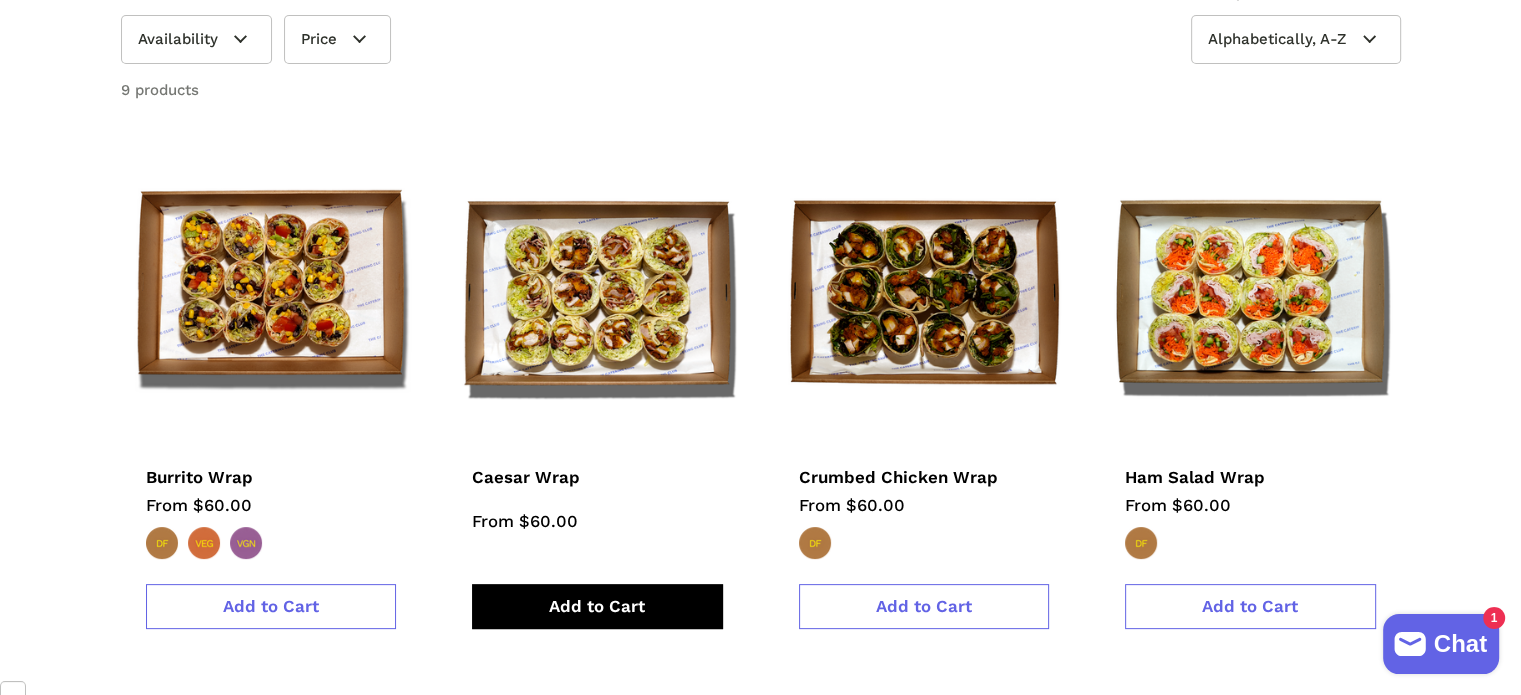 click on "Add to Cart" at bounding box center [597, 606] 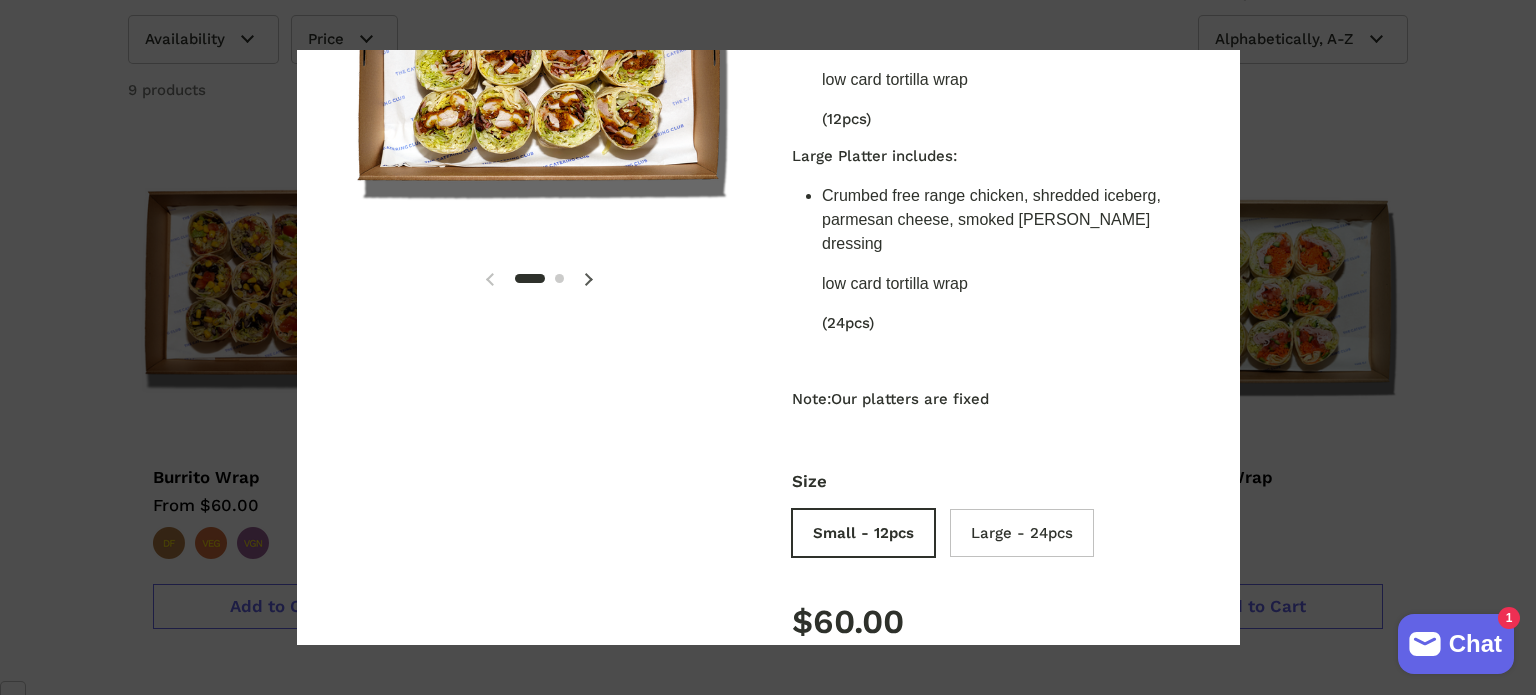 scroll, scrollTop: 300, scrollLeft: 0, axis: vertical 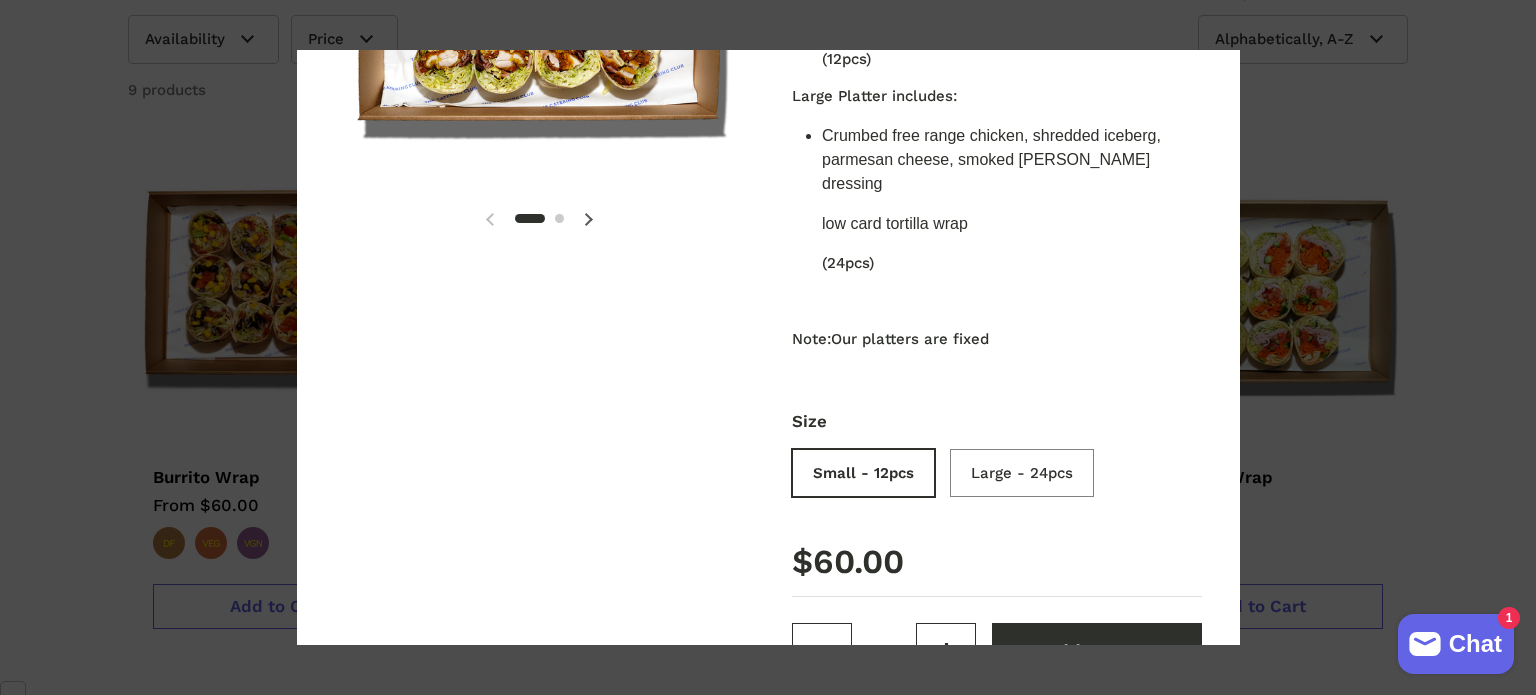 click on "Large - 24pcs" at bounding box center [1027, 476] 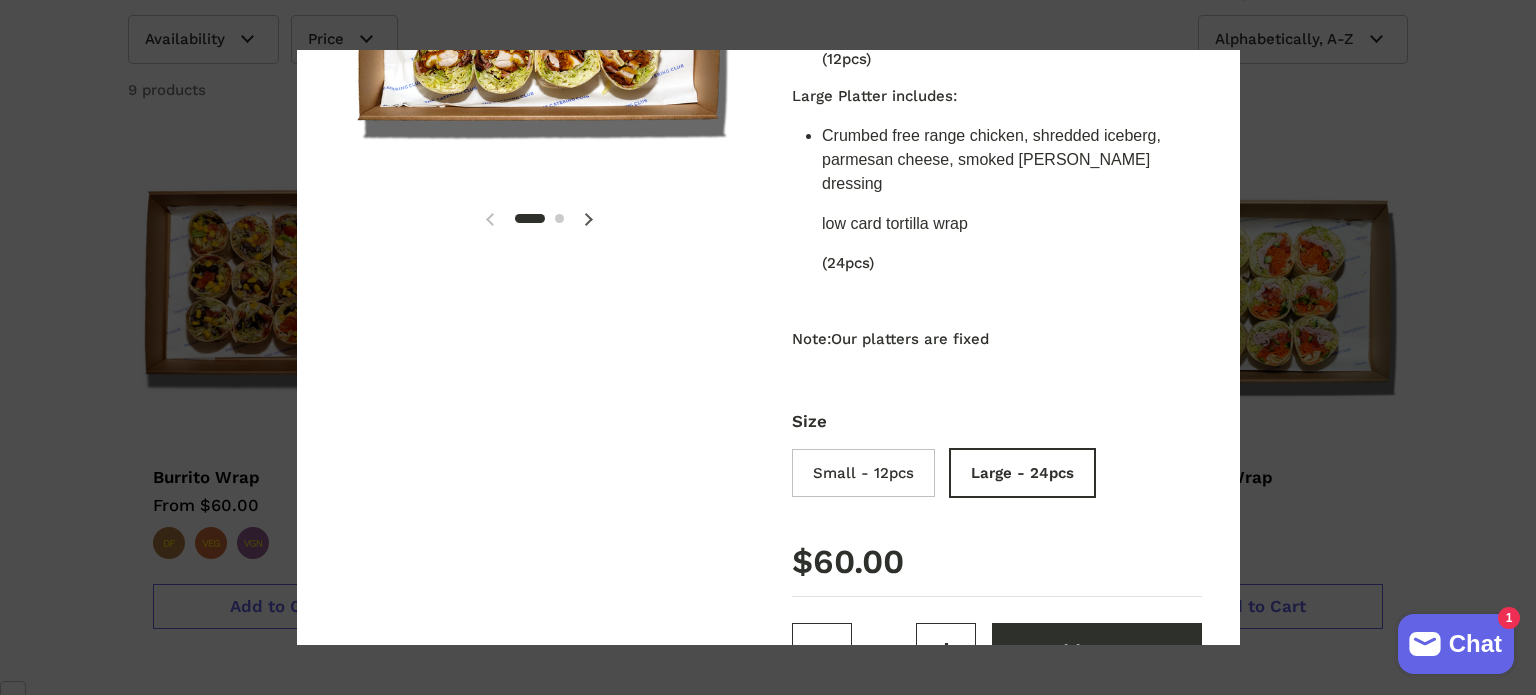 type 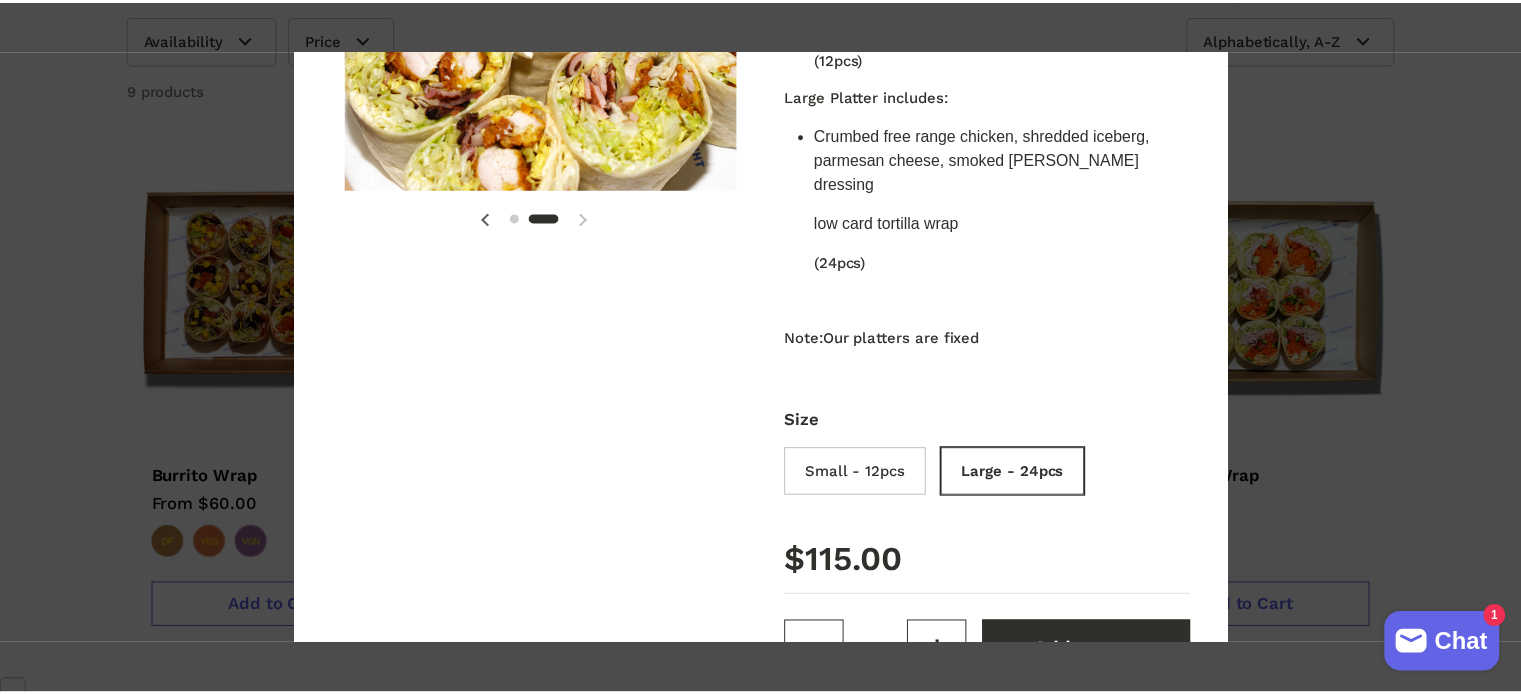 scroll, scrollTop: 0, scrollLeft: 420, axis: horizontal 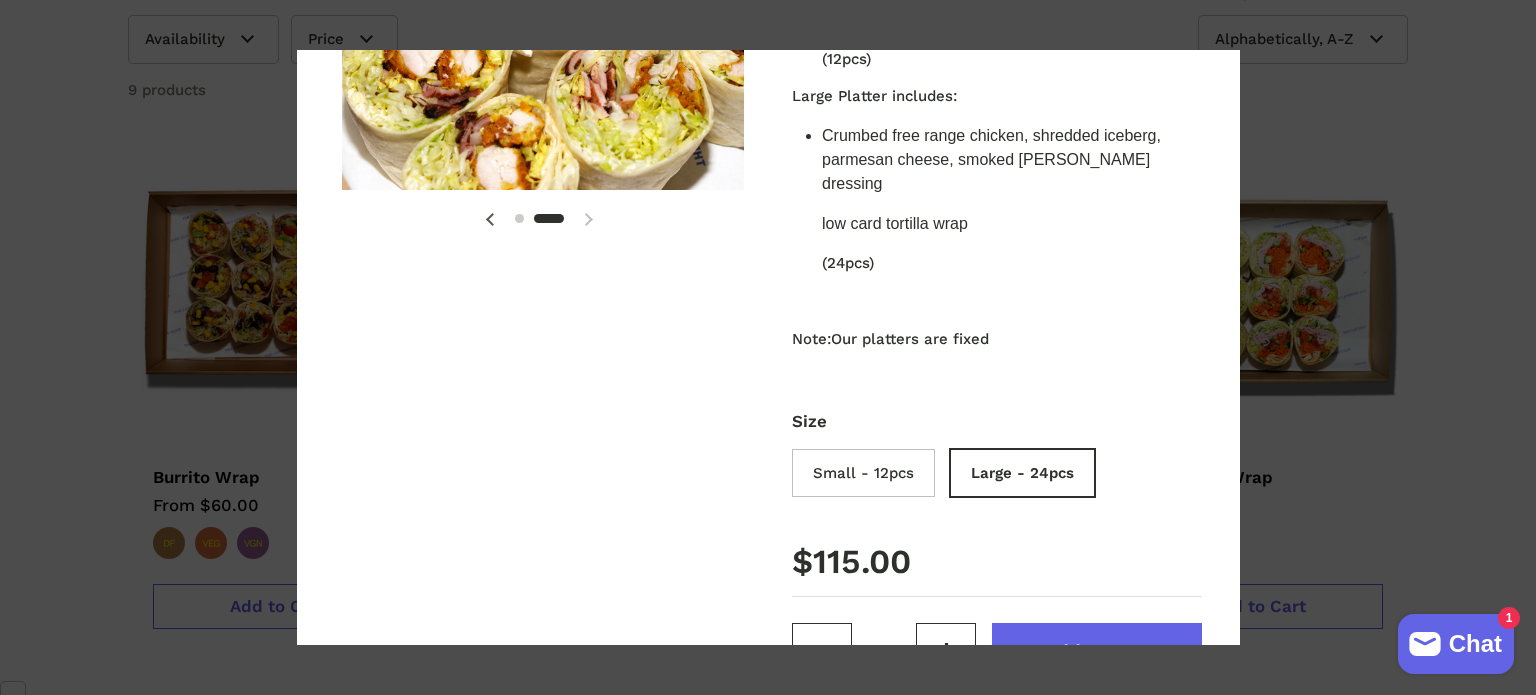 click on "Add to cart" at bounding box center [1097, 652] 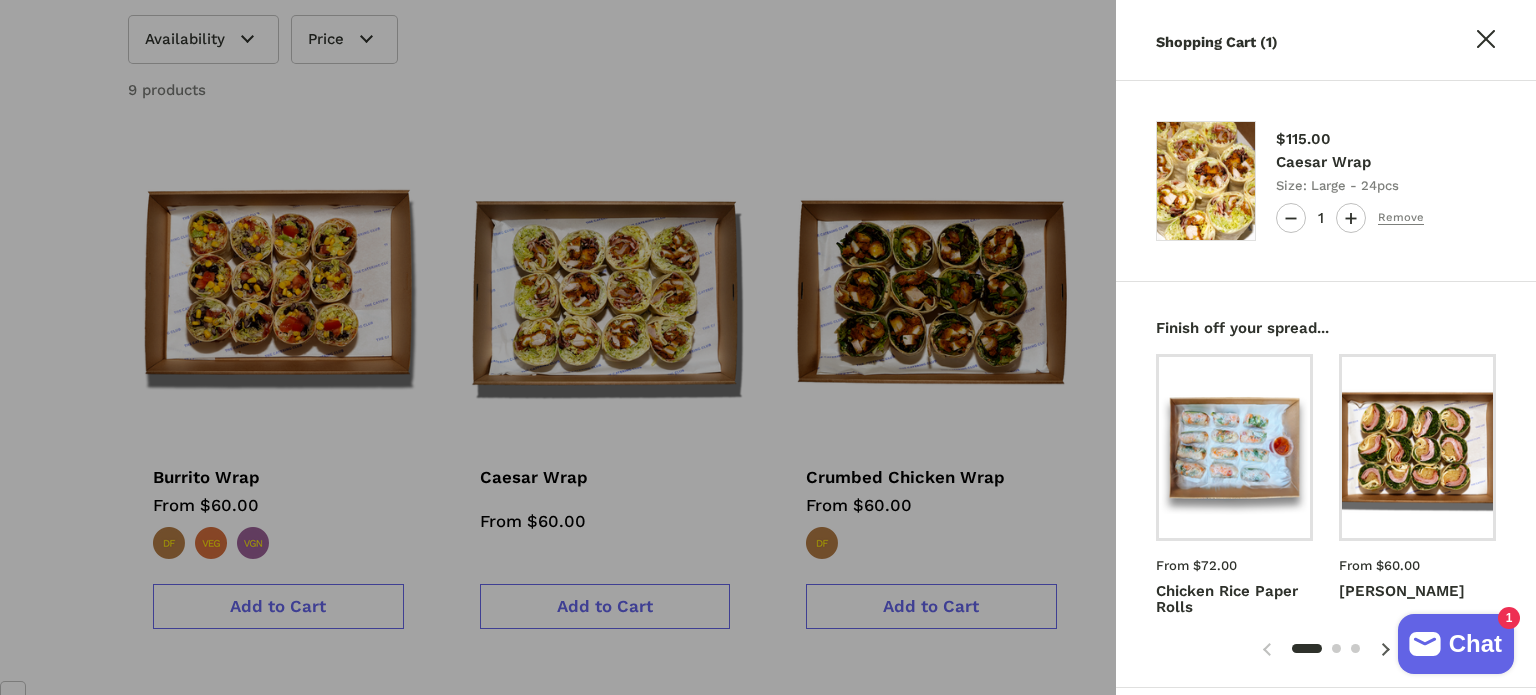 click 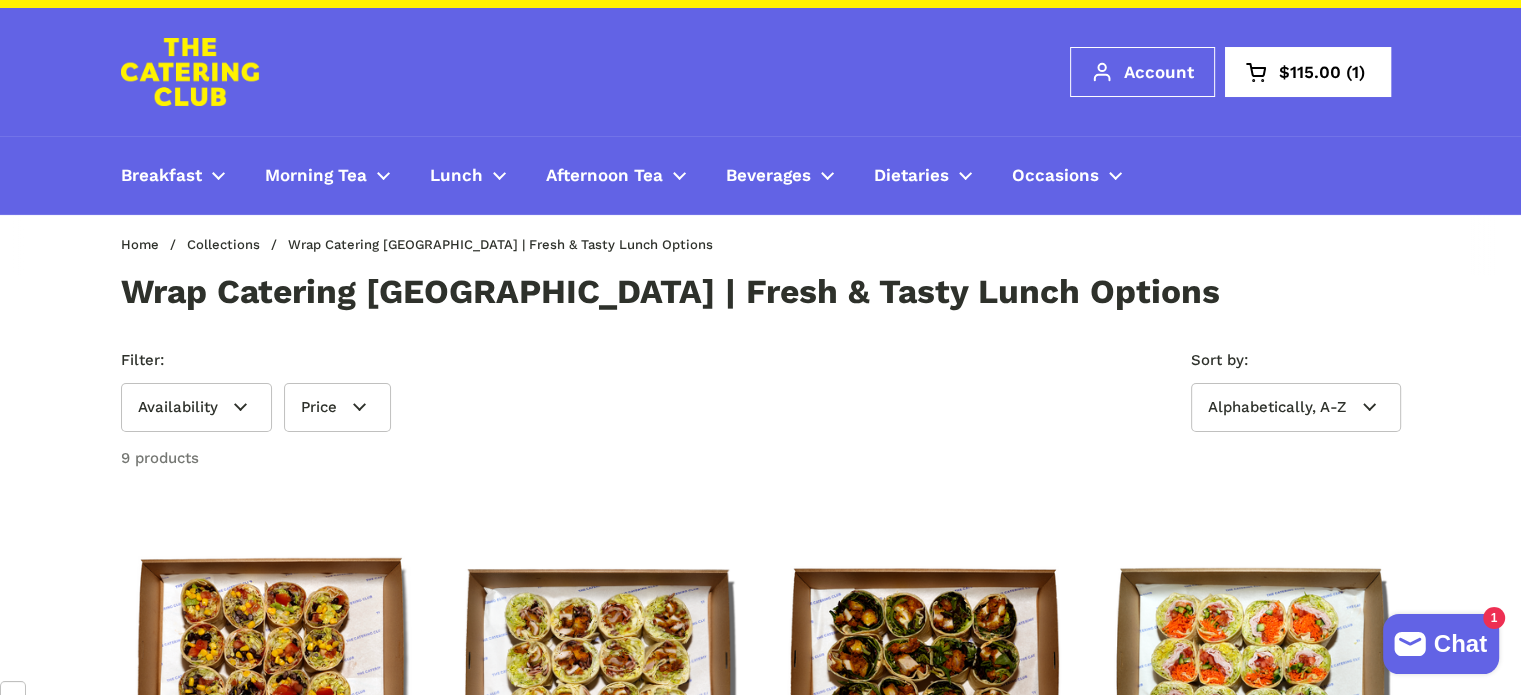 scroll, scrollTop: 0, scrollLeft: 0, axis: both 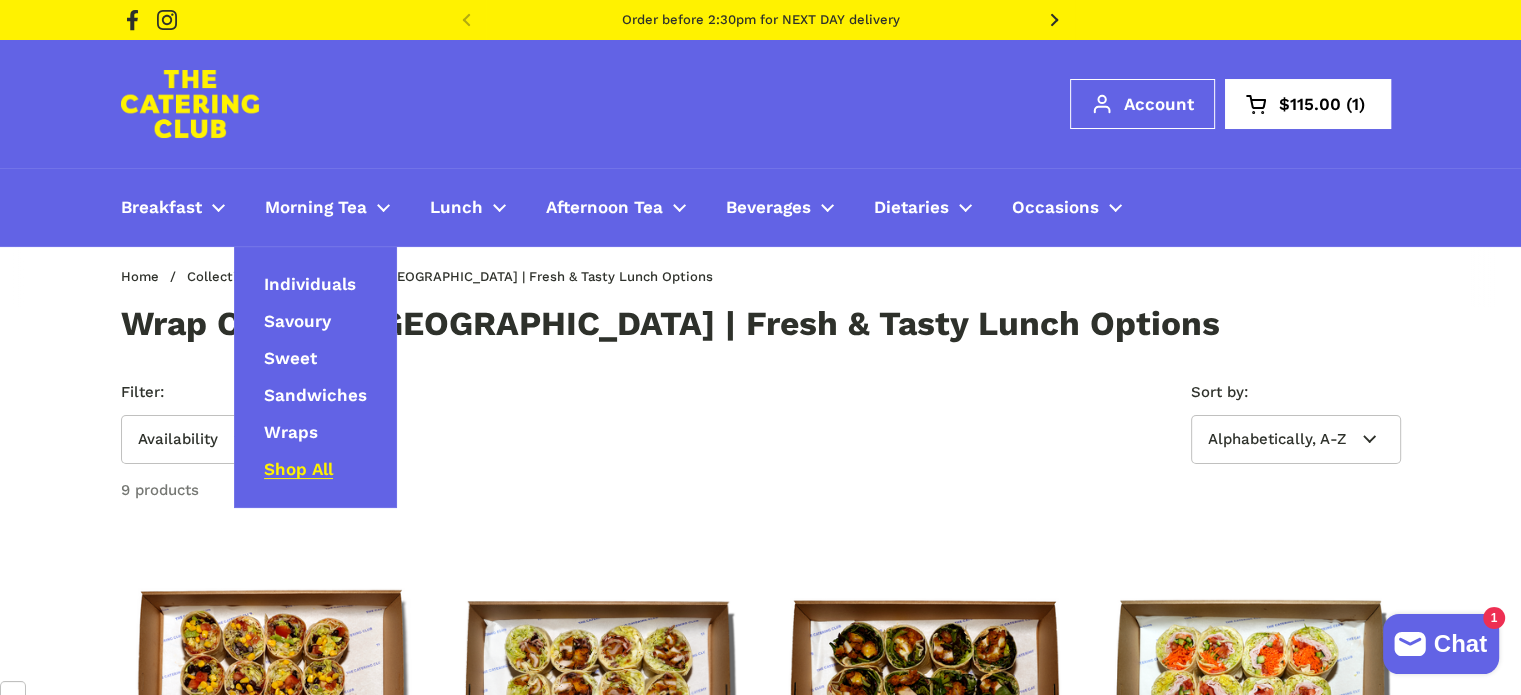 click on "Shop All" at bounding box center [298, 470] 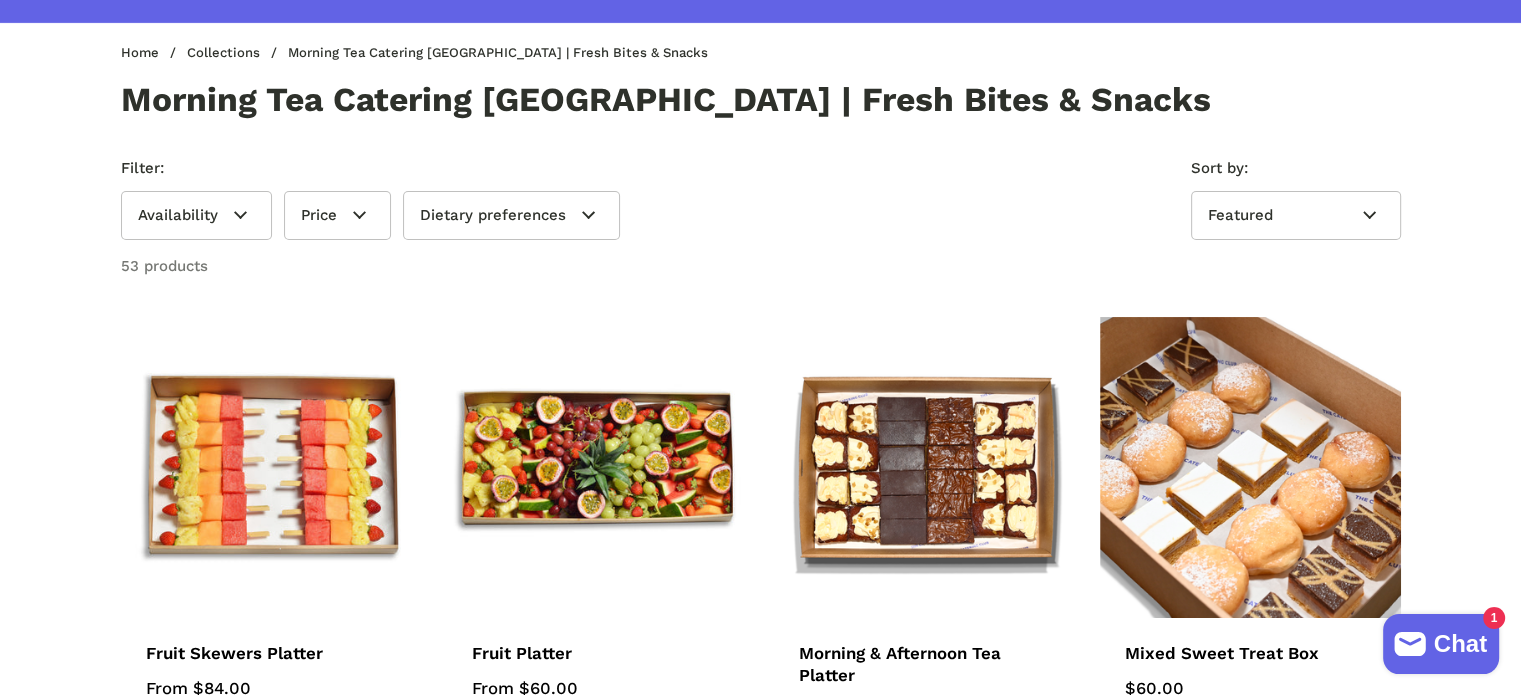 scroll, scrollTop: 400, scrollLeft: 0, axis: vertical 